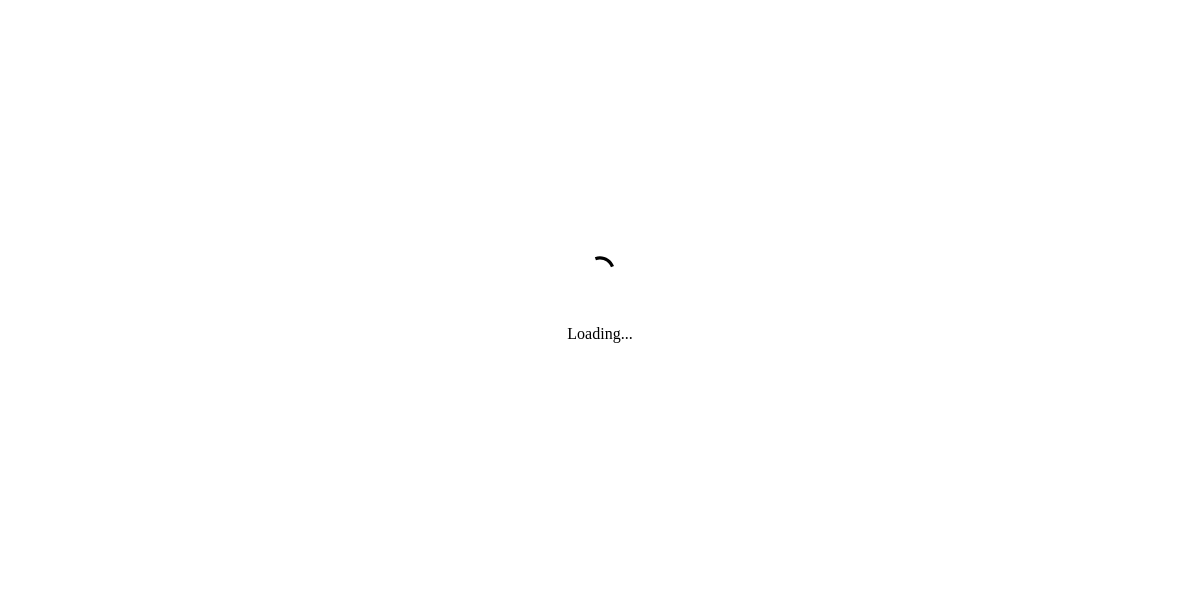 scroll, scrollTop: 0, scrollLeft: 0, axis: both 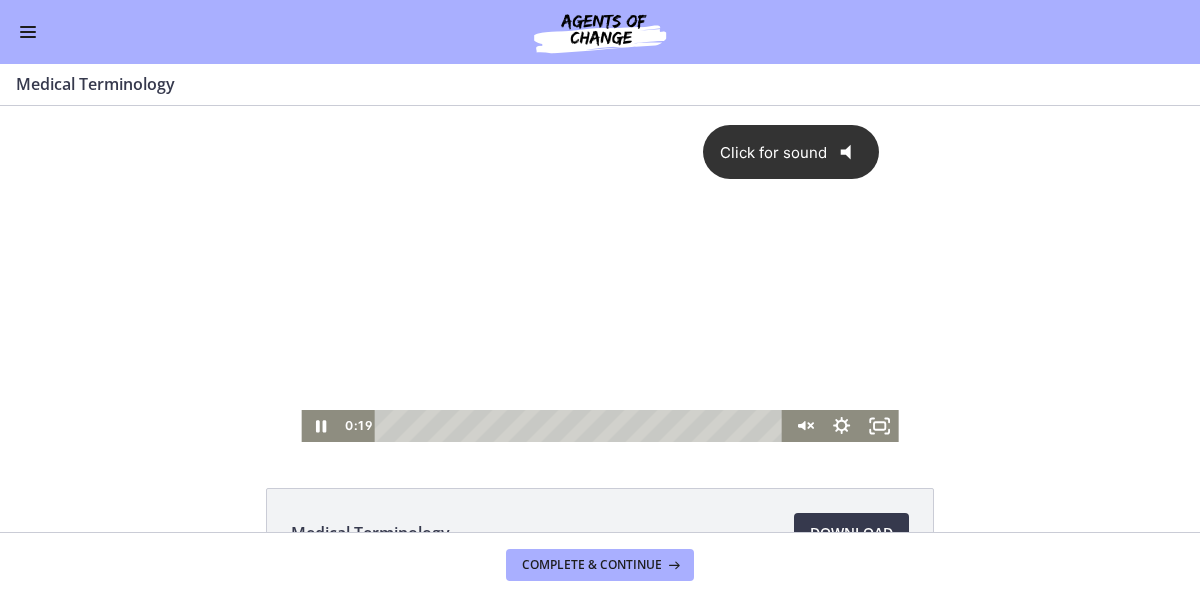 click on "Click for sound" at bounding box center (766, 152) 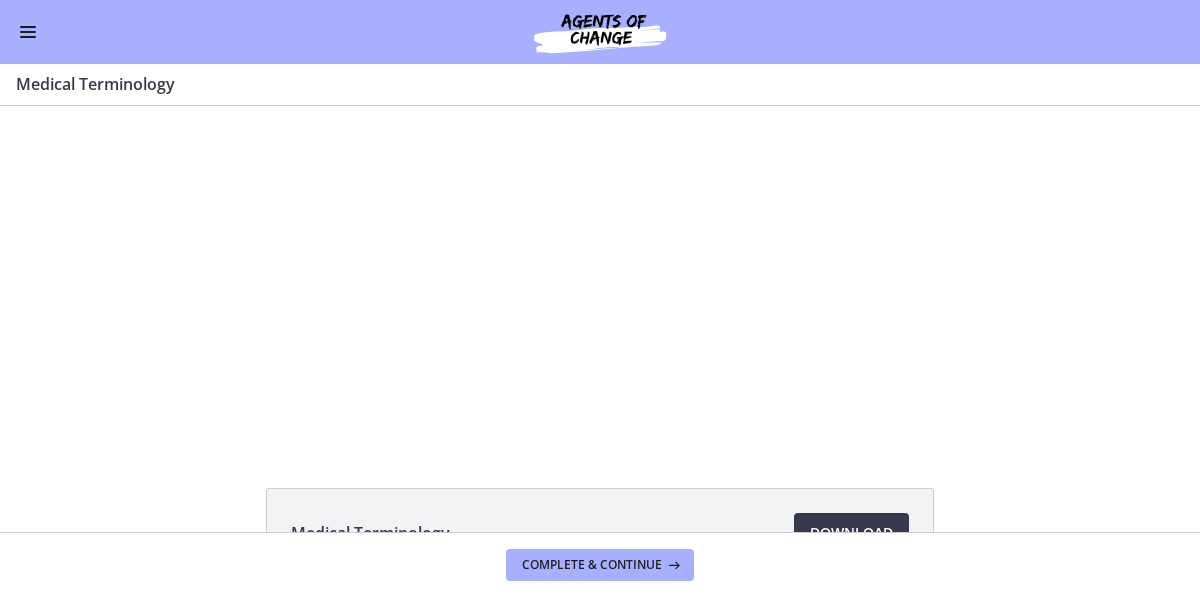 click at bounding box center (28, 32) 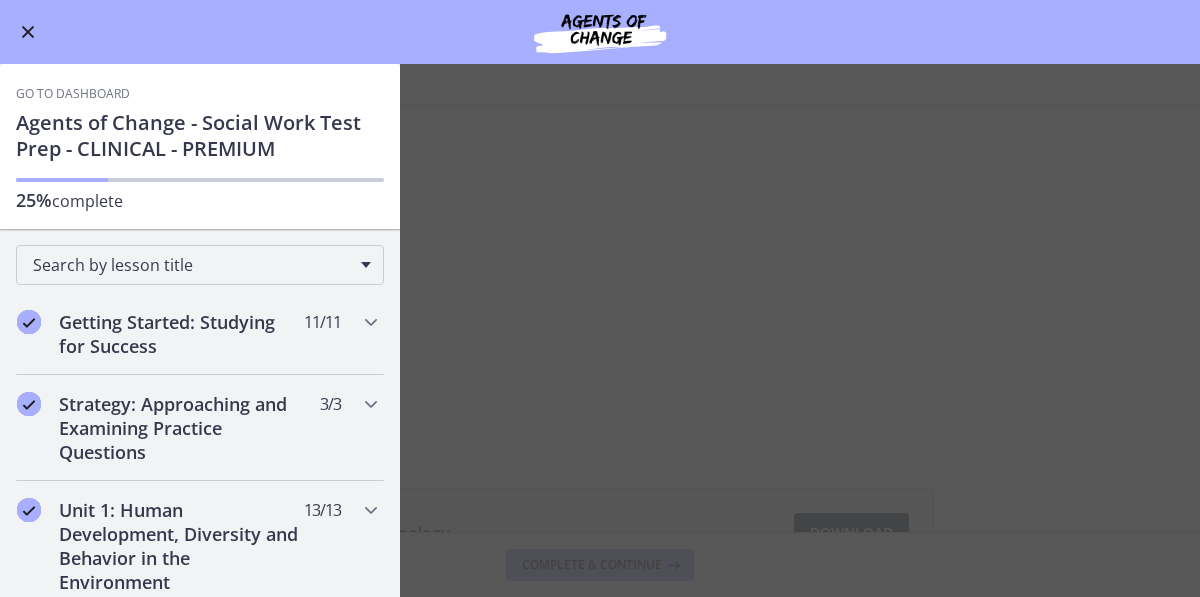 type 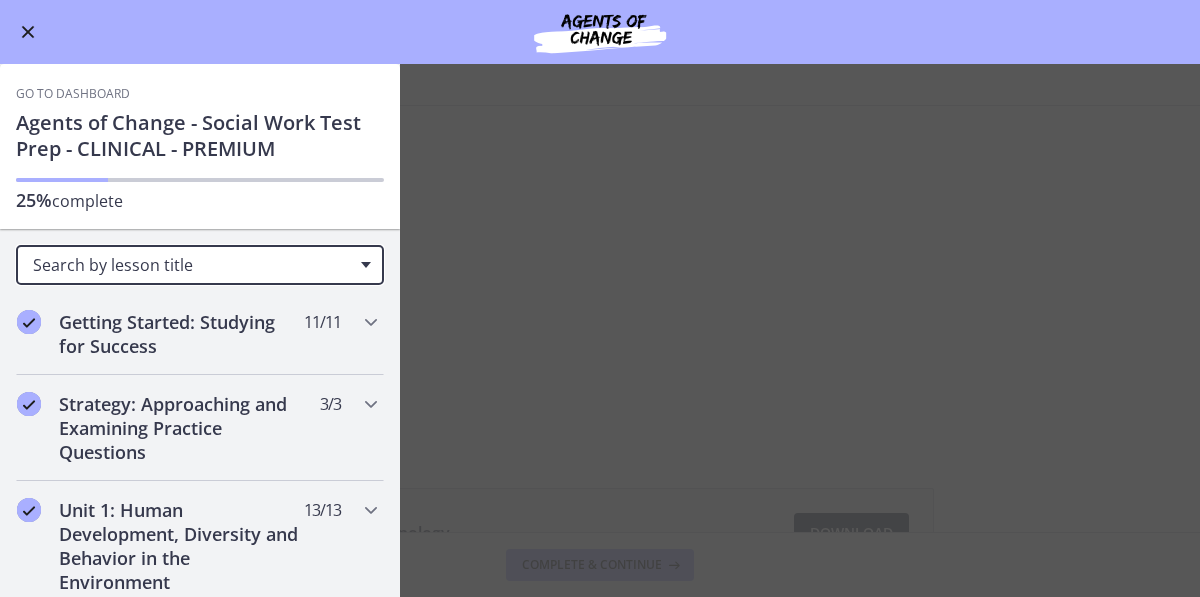 click on "Search by lesson title" at bounding box center (192, 265) 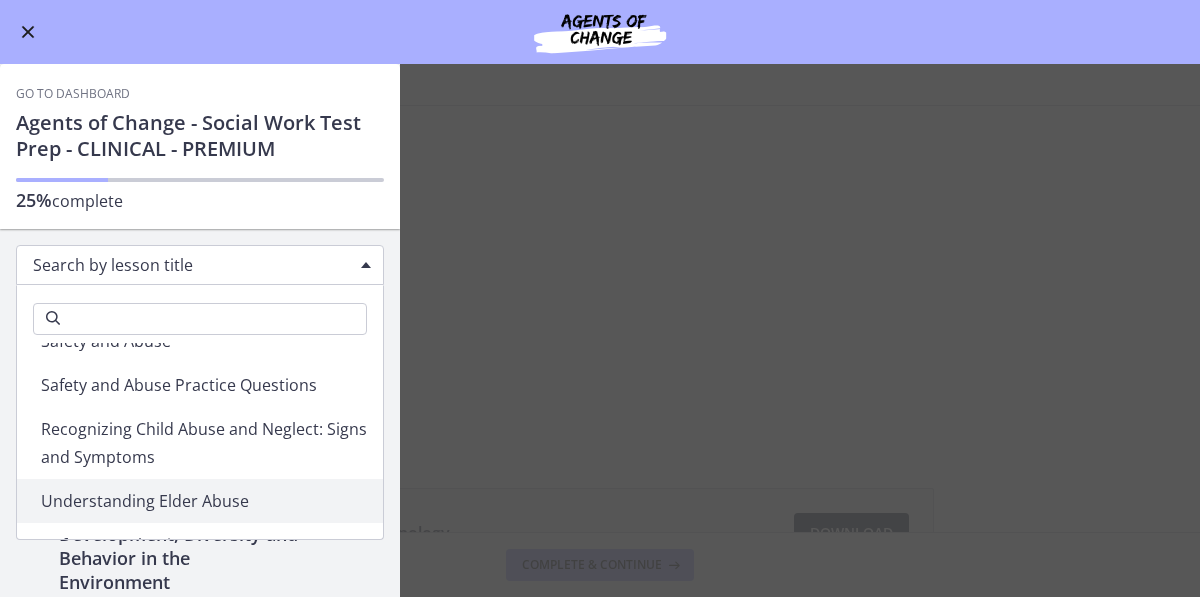 scroll, scrollTop: 1160, scrollLeft: 0, axis: vertical 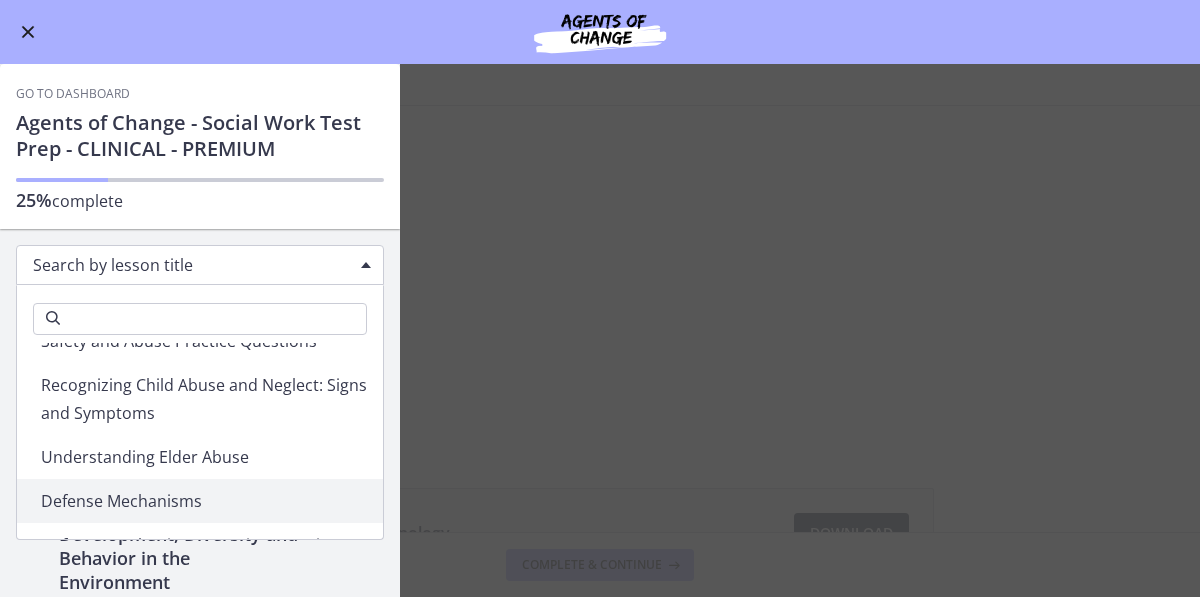 click on "Medical Terminology
Enable fullscreen
Medical Terminology
Download
Opens in a new window
Complete & continue" at bounding box center (600, 330) 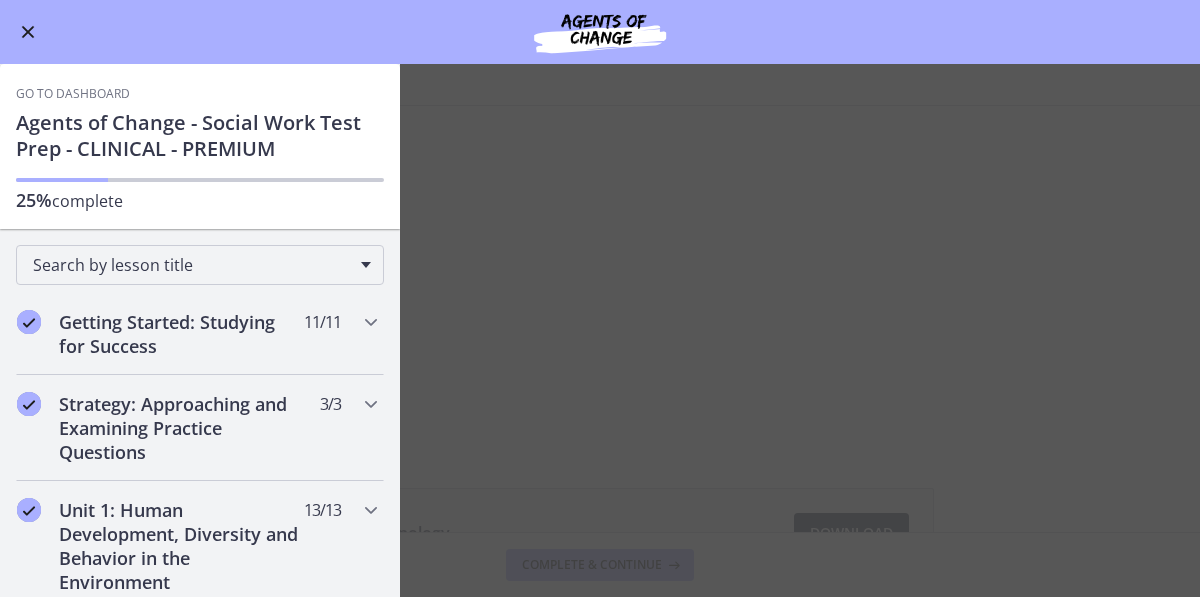 click on "Medical Terminology
Enable fullscreen
Medical Terminology
Download
Opens in a new window
Complete & continue" at bounding box center (600, 330) 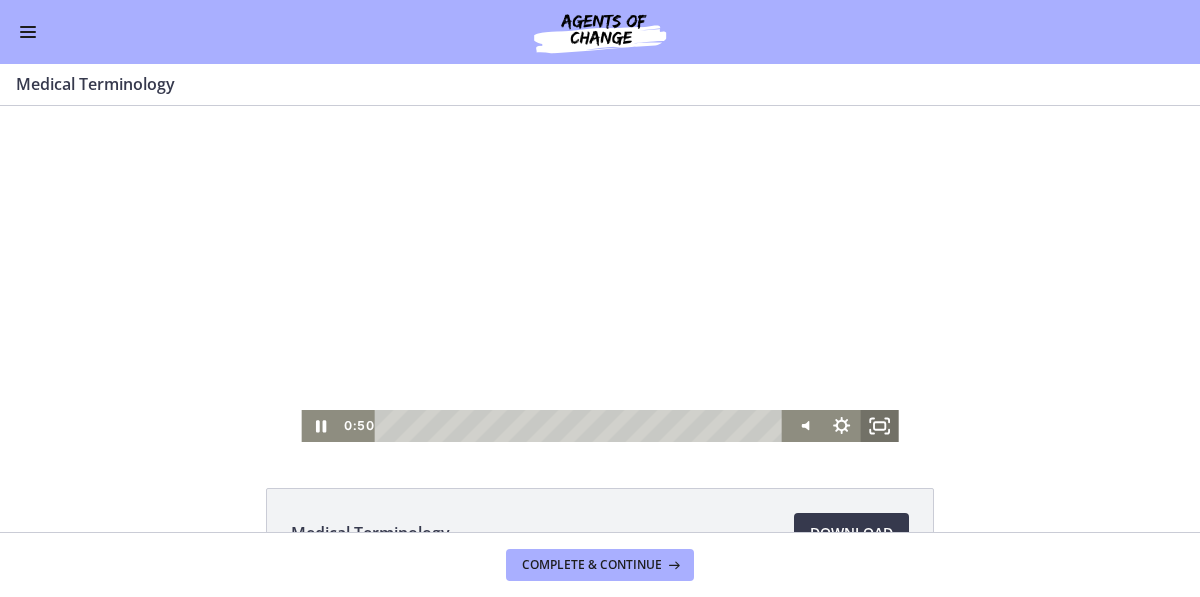 click 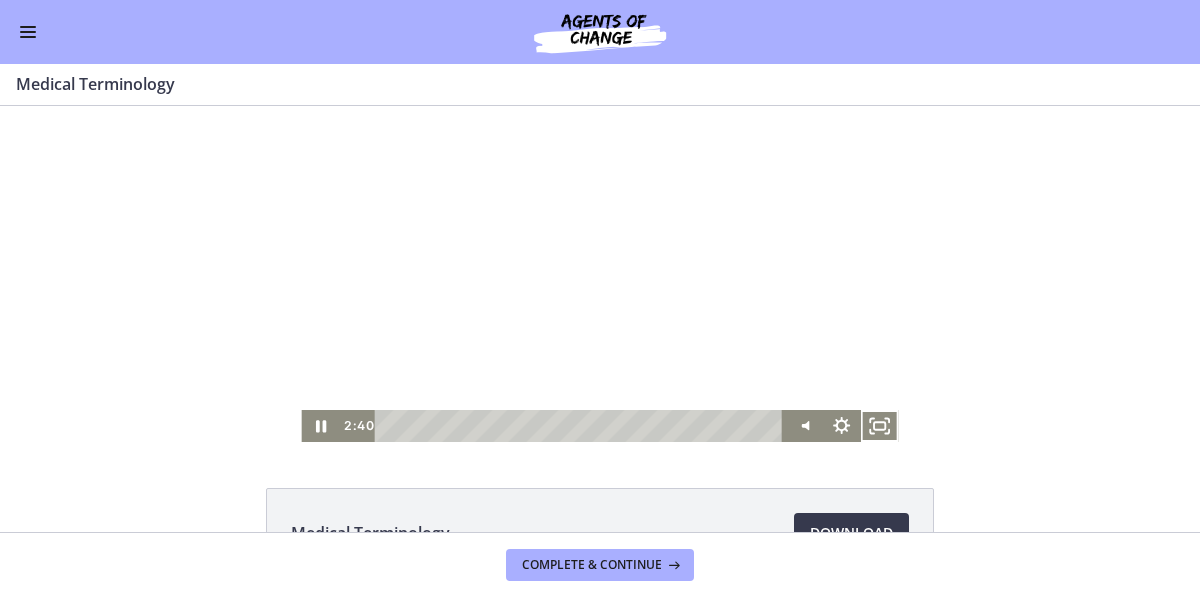 click at bounding box center (28, 32) 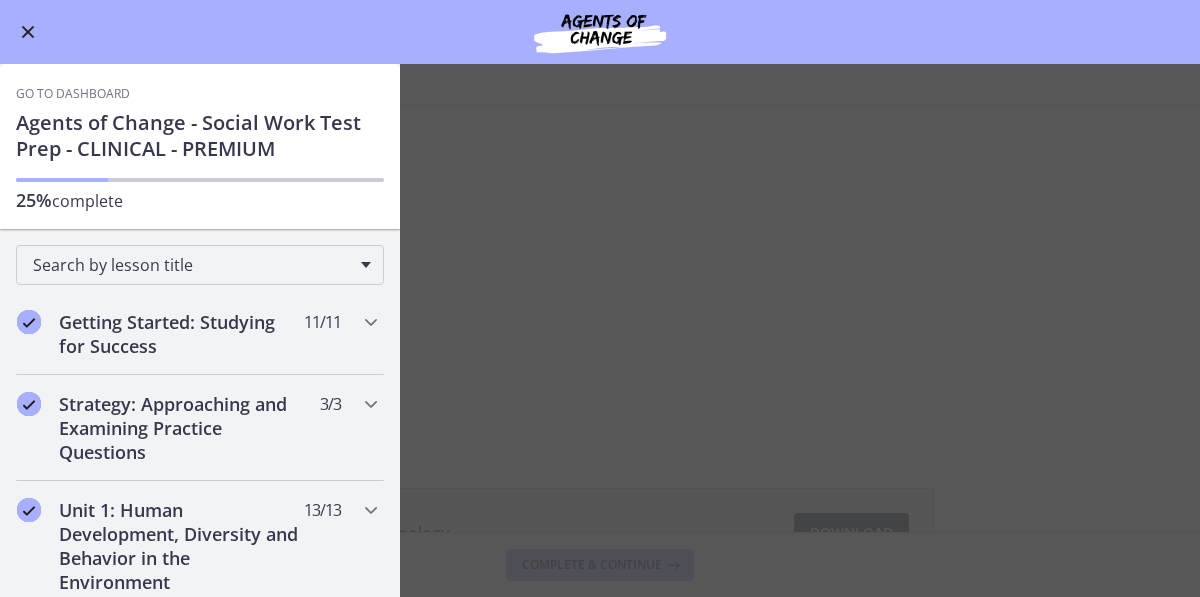 click on "Go to Dashboard" at bounding box center [73, 94] 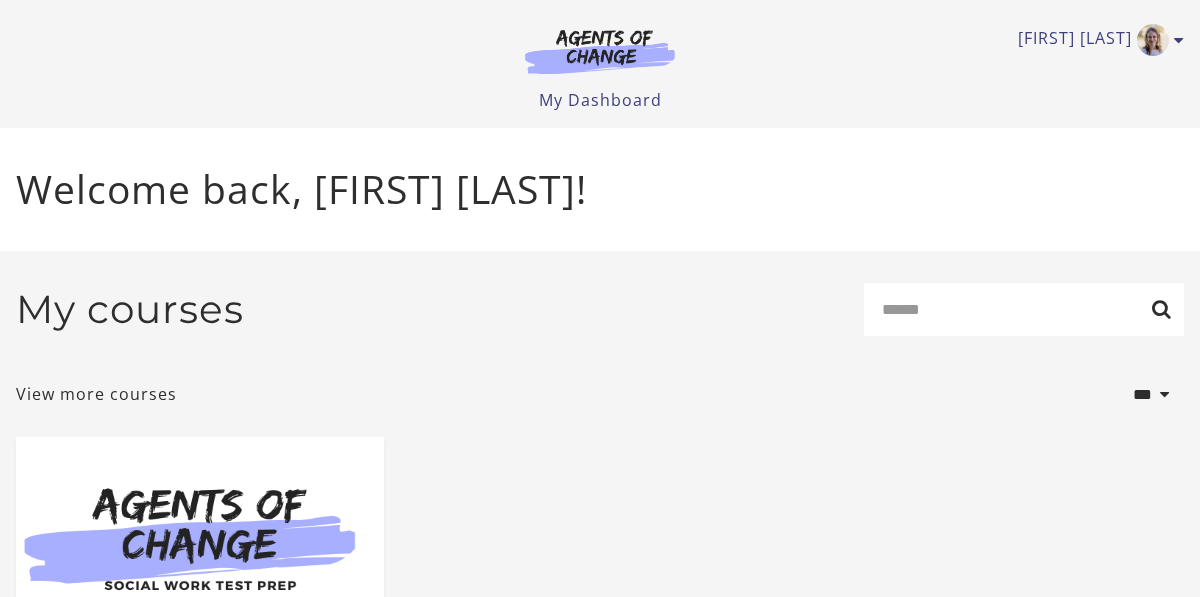 scroll, scrollTop: 0, scrollLeft: 0, axis: both 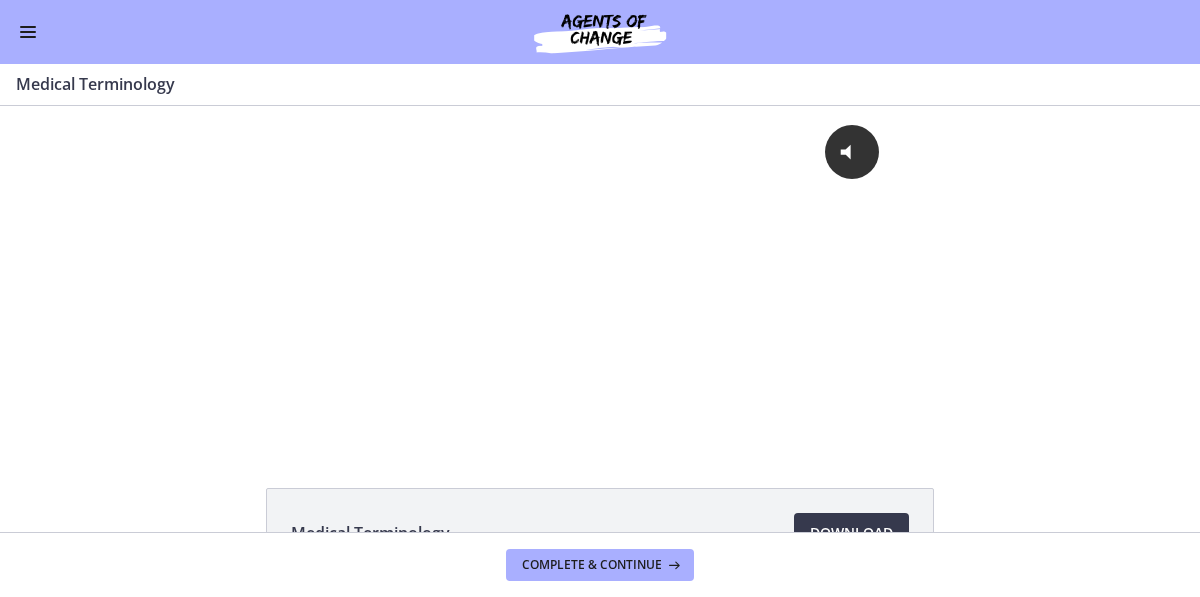 click at bounding box center (28, 27) 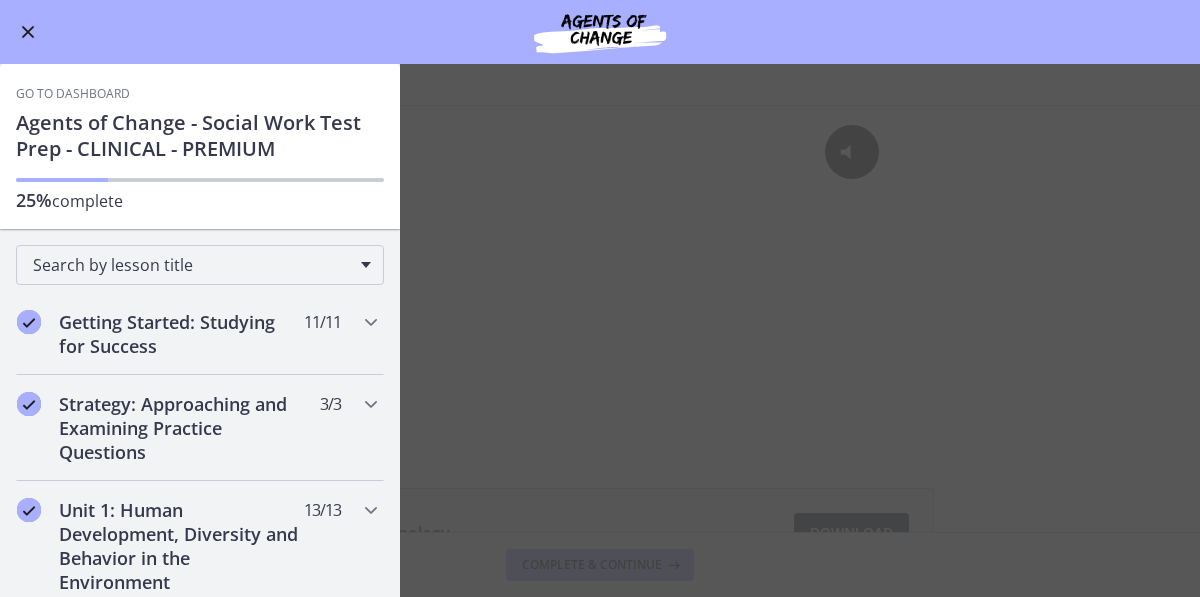 click on "Medical Terminology
Enable fullscreen
Medical Terminology
Download
Opens in a new window
Complete & continue" at bounding box center (600, 330) 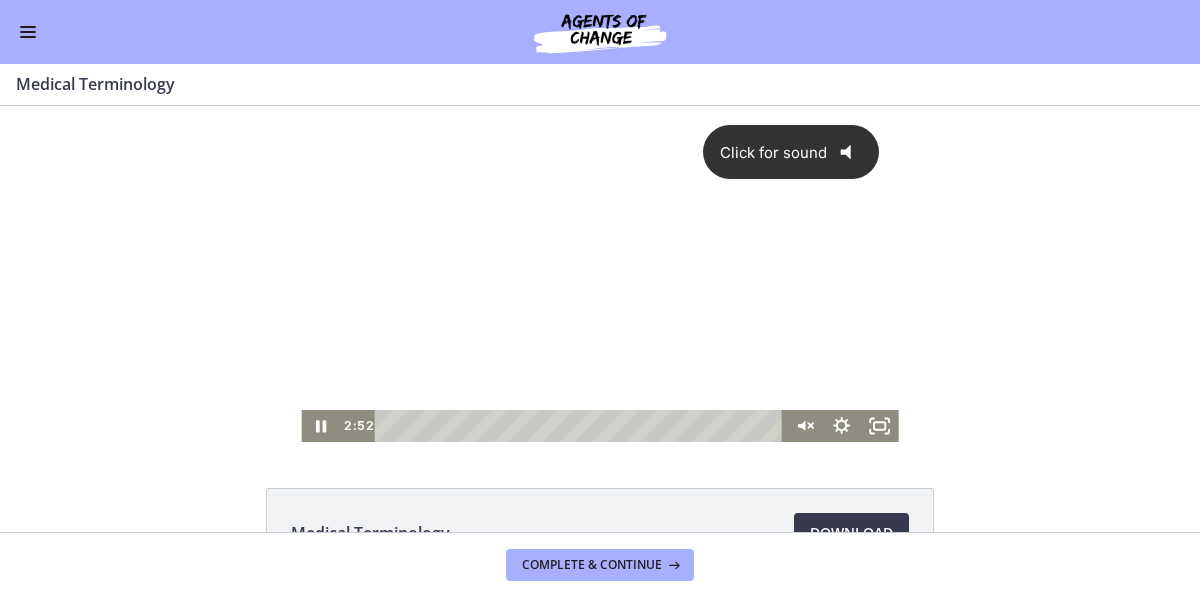 click on "@keyframes VOLUME_SMALL_WAVE_FLASH {
0% { opacity: 0; }
33% { opacity: 1; }
66% { opacity: 1; }
100% { opacity: 0; }
}
@keyframes VOLUME_LARGE_WAVE_FLASH {
0% { opacity: 0; }
33% { opacity: 1; }
66% { opacity: 1; }
100% { opacity: 0; }
}
.volume__small-wave {
animation: VOLUME_SMALL_WAVE_FLASH 2s infinite;
opacity: 0;
}
.volume__large-wave {
animation: VOLUME_LARGE_WAVE_FLASH 2s infinite .3s;
opacity: 0;
}" 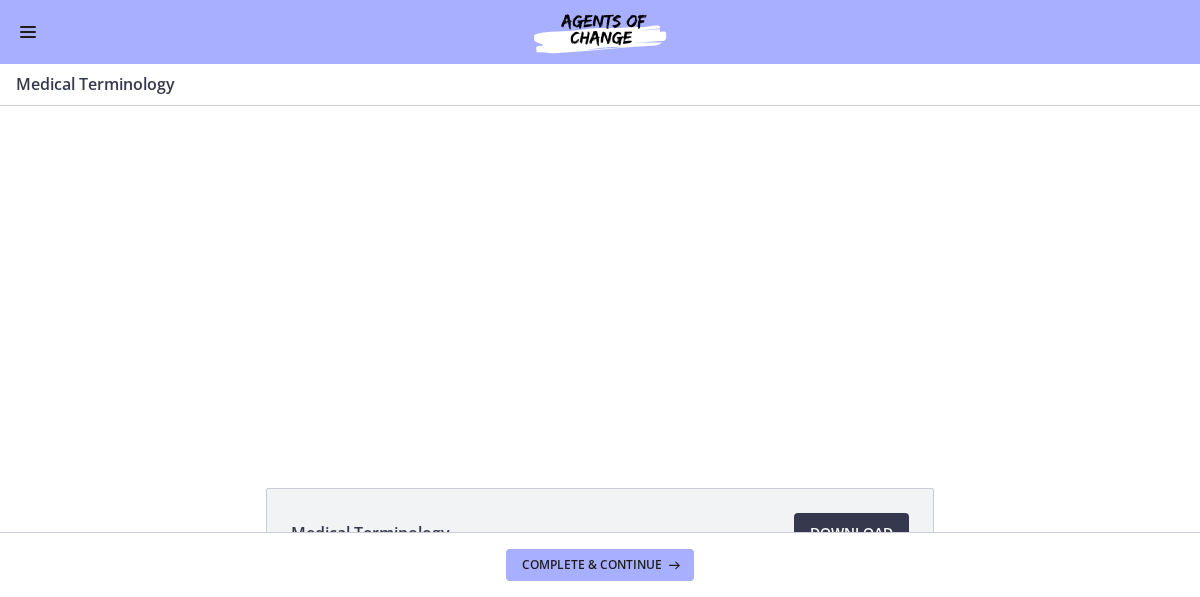 click at bounding box center [28, 32] 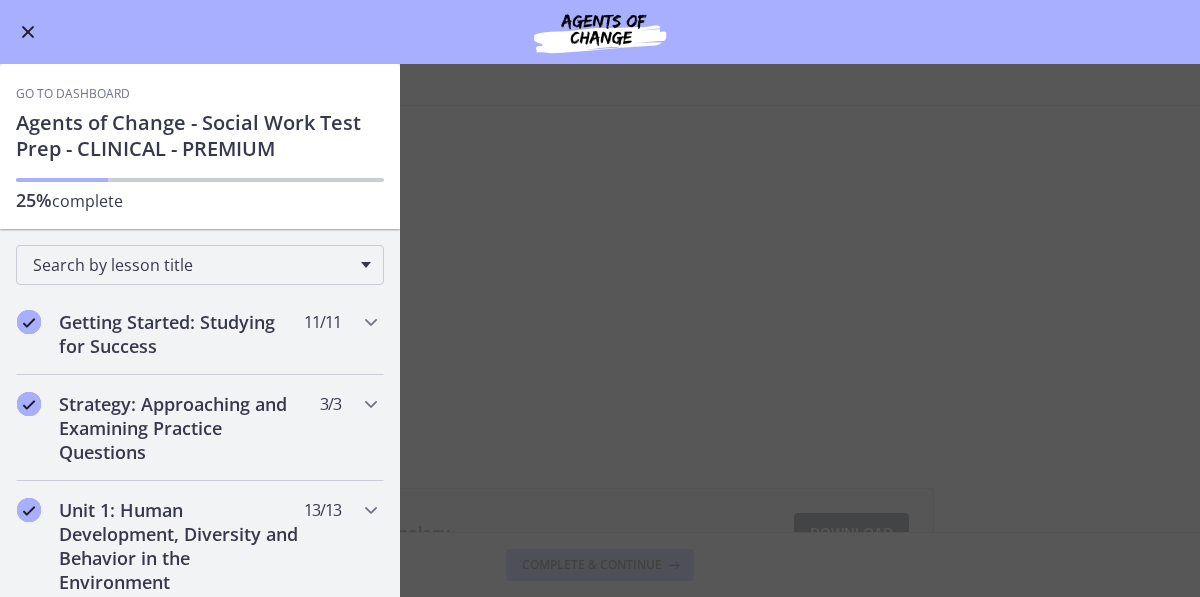 click on "Go to Dashboard" at bounding box center (73, 94) 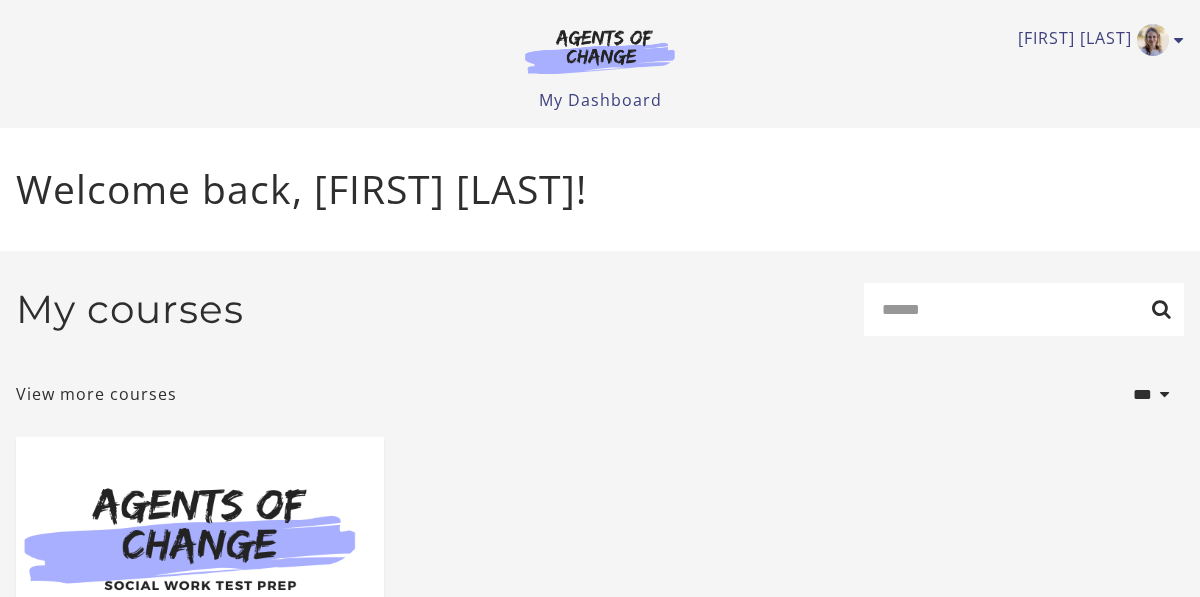 scroll, scrollTop: 0, scrollLeft: 0, axis: both 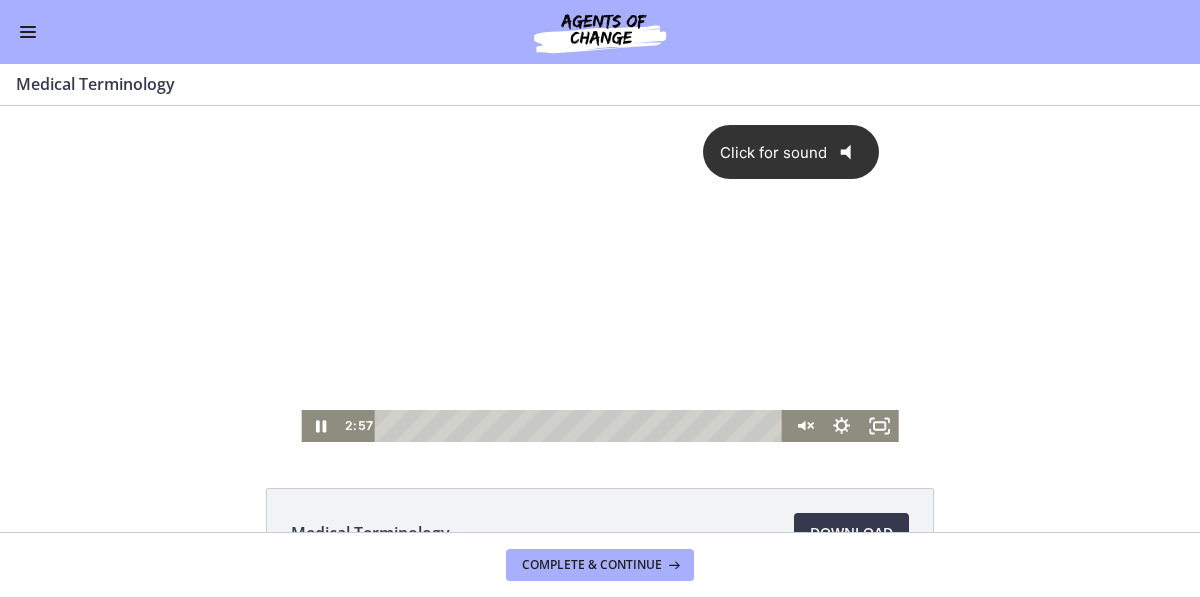click on "Click for sound" at bounding box center [766, 152] 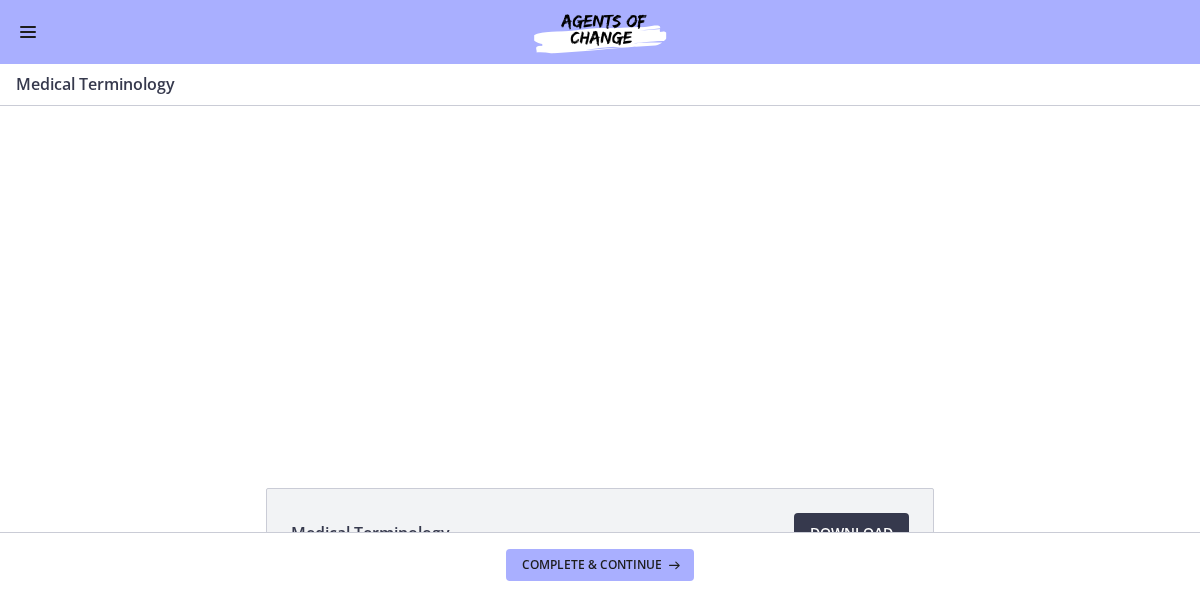 click at bounding box center (28, 32) 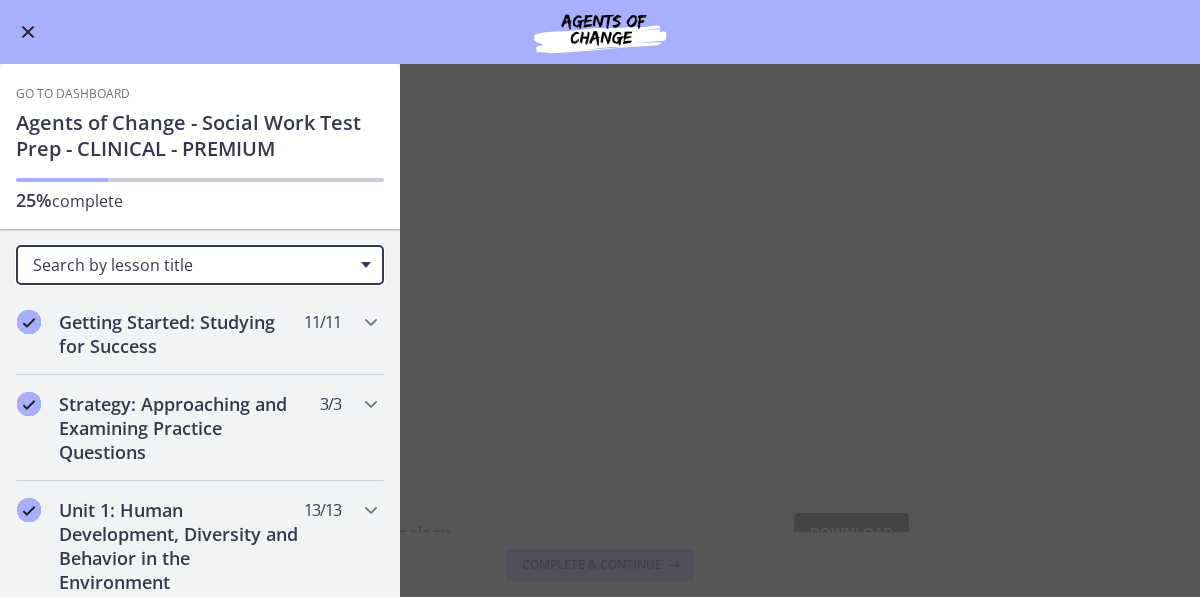 click on "Search by lesson title" at bounding box center (192, 265) 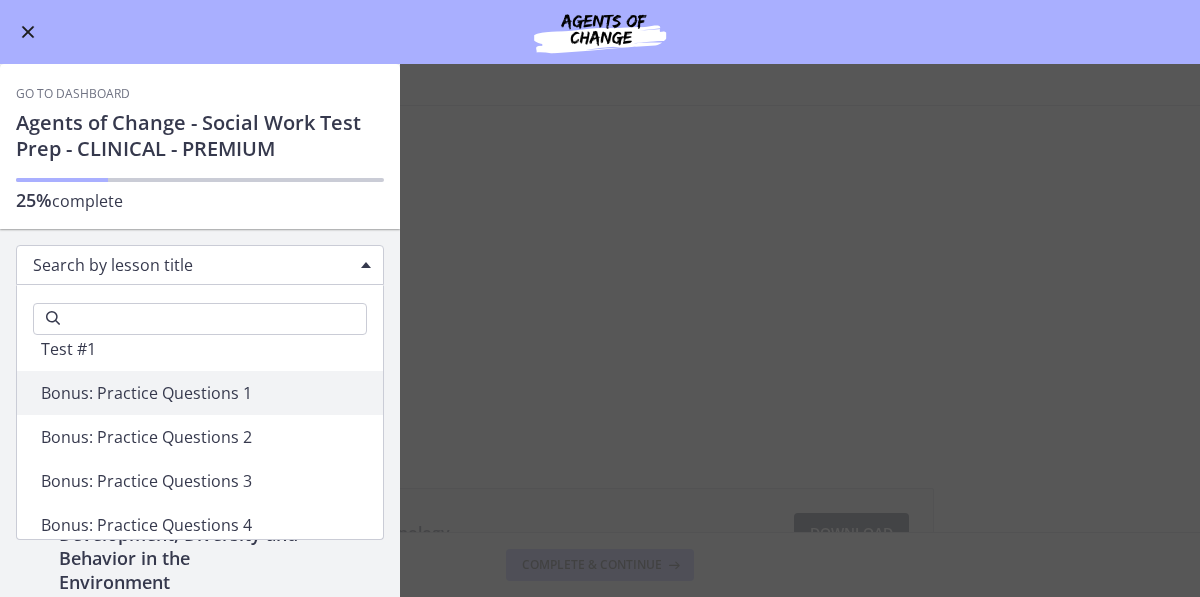 scroll, scrollTop: 4596, scrollLeft: 0, axis: vertical 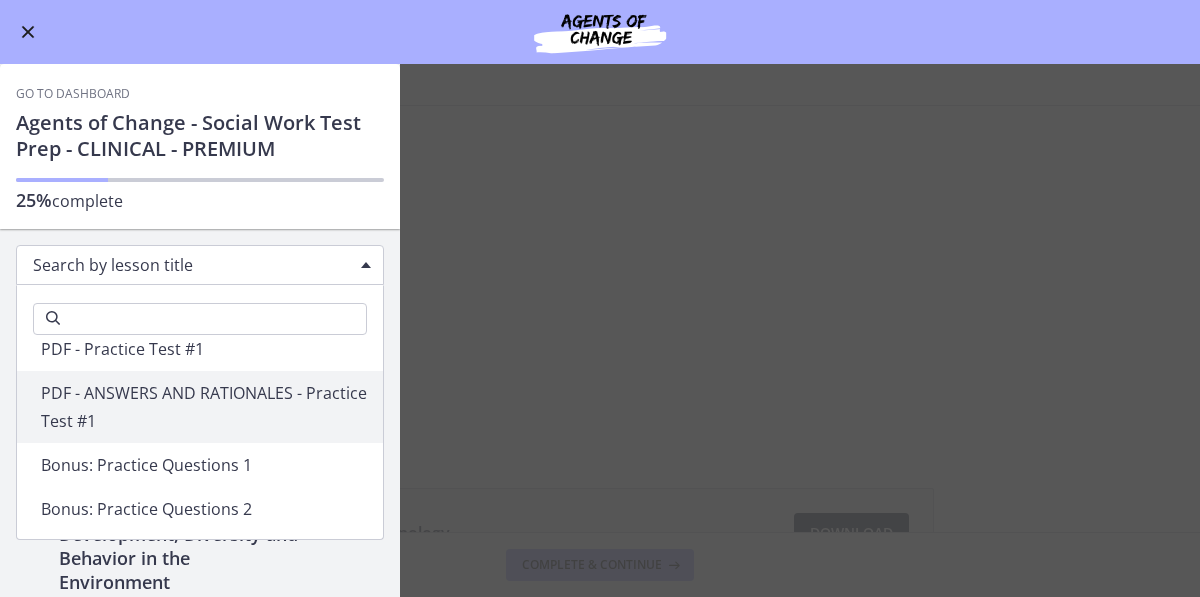 click on "Medical Terminology
Enable fullscreen
Medical Terminology
Download
Opens in a new window
Complete & continue" at bounding box center (600, 330) 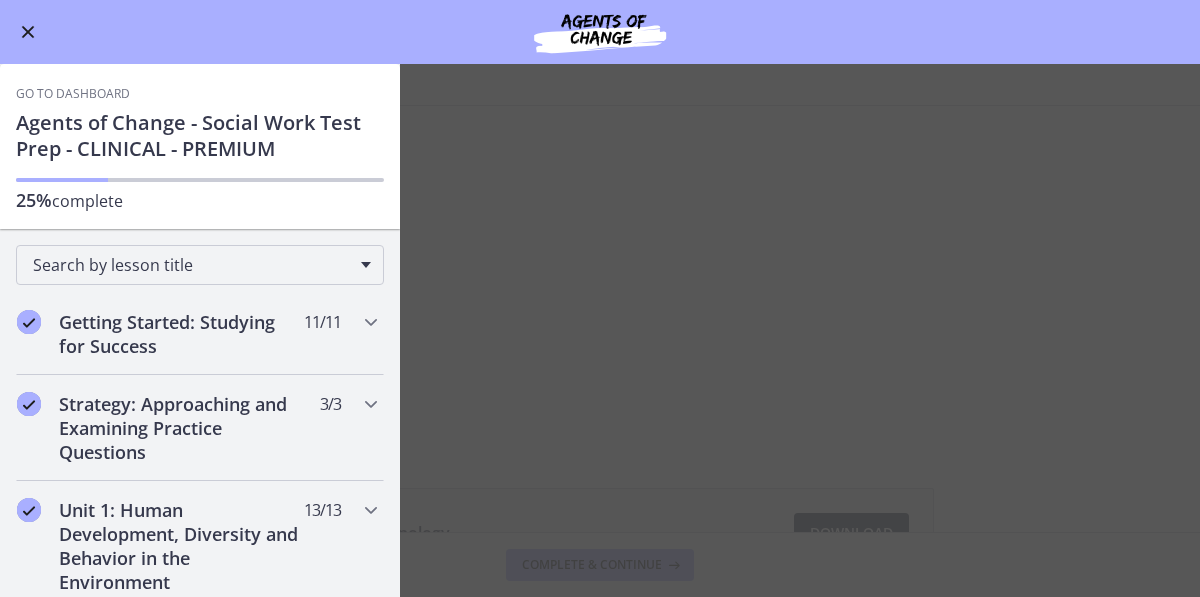 click at bounding box center (28, 32) 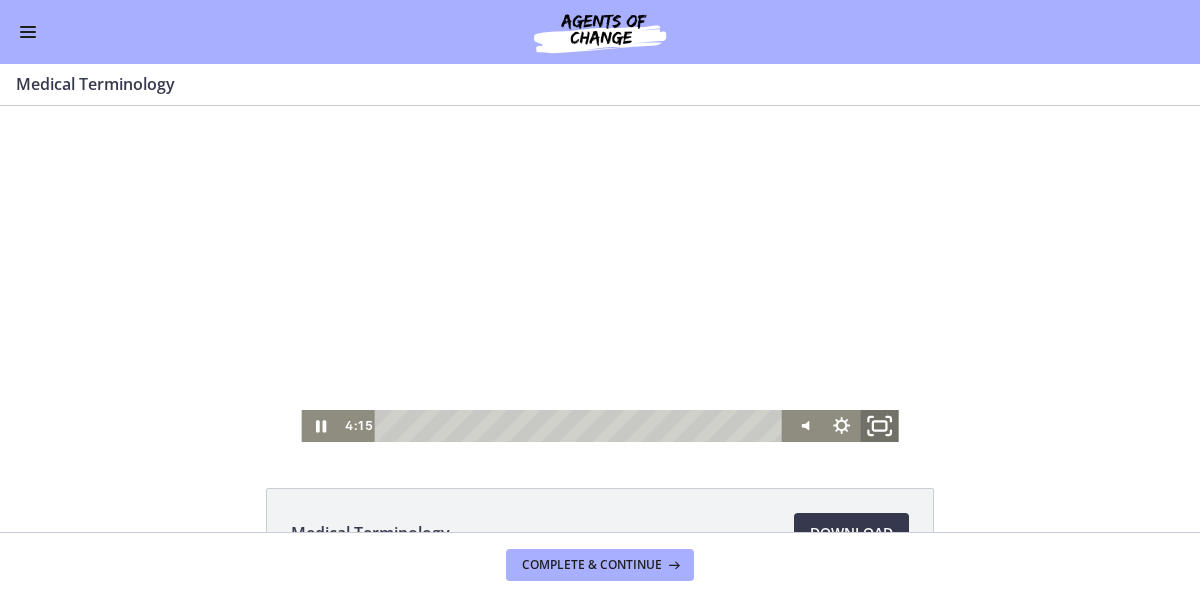 click 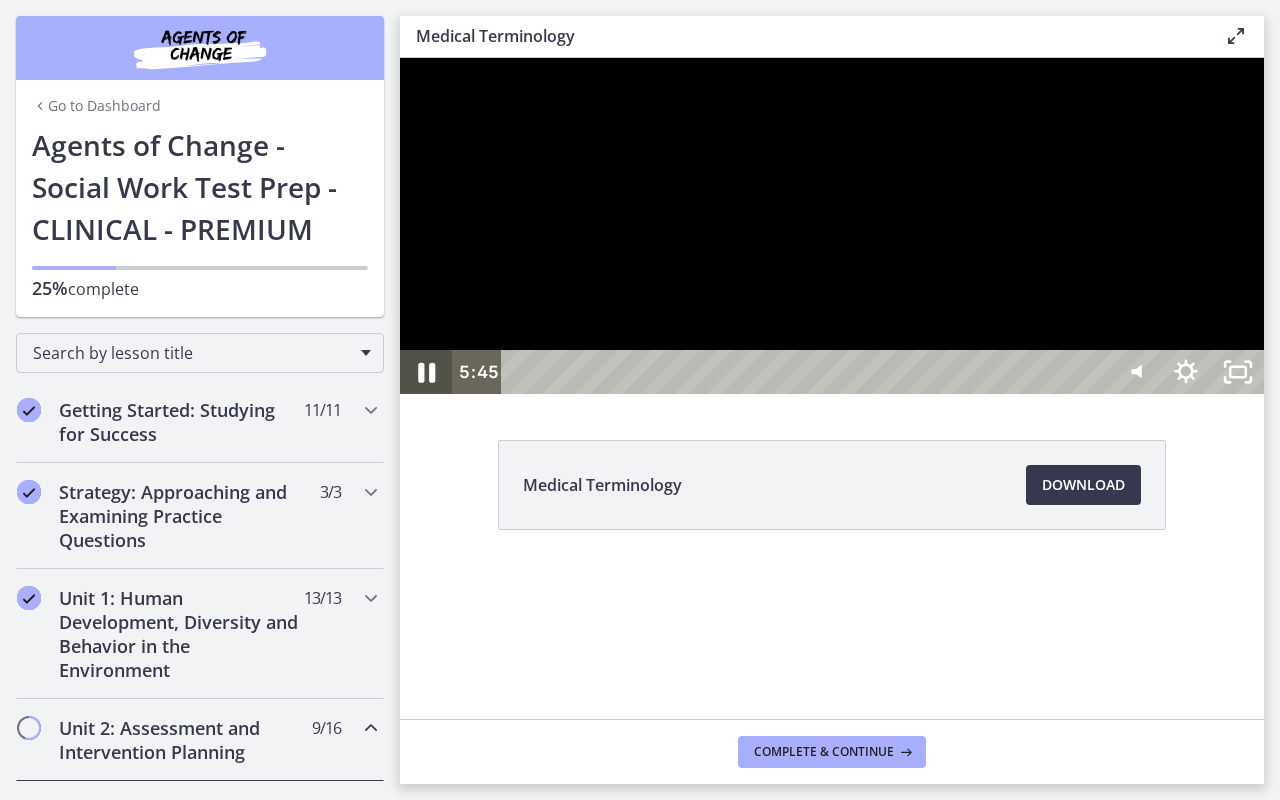 click 